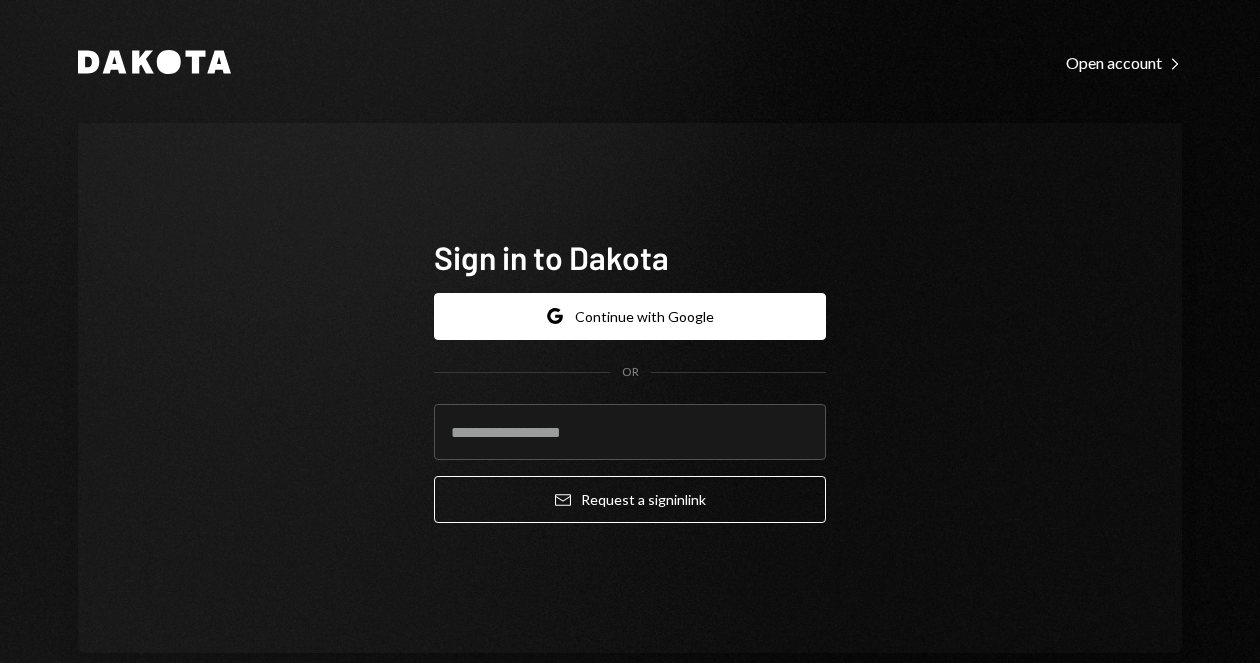 scroll, scrollTop: 0, scrollLeft: 0, axis: both 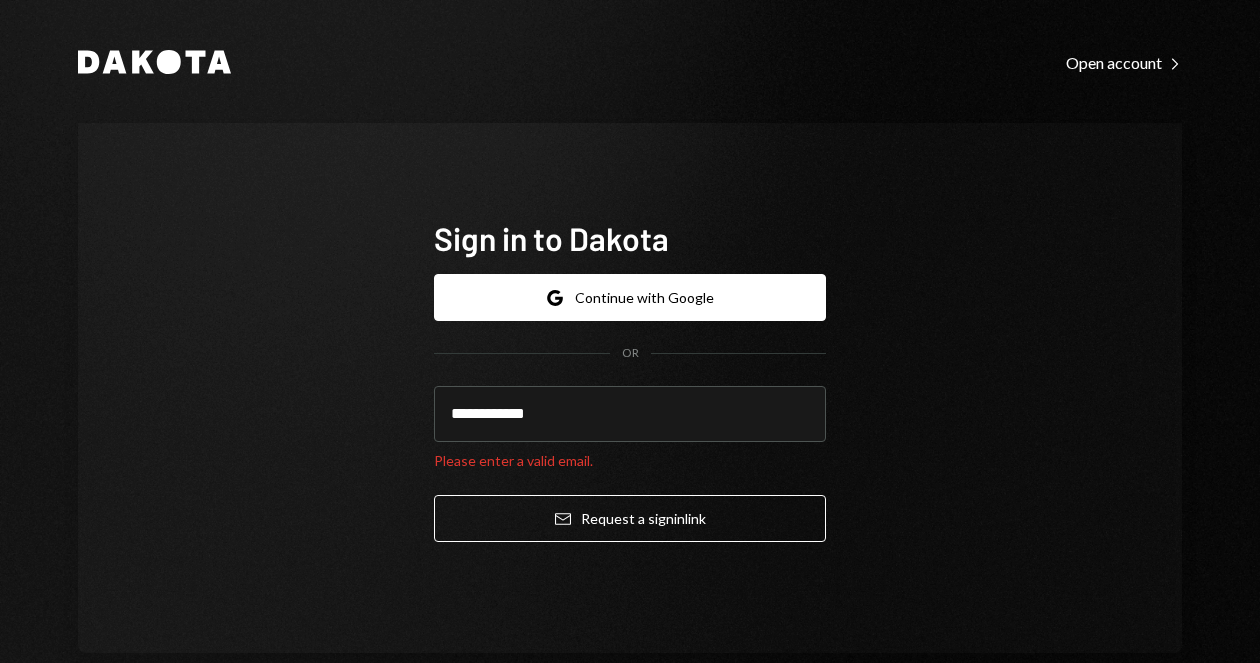 drag, startPoint x: 759, startPoint y: 412, endPoint x: 383, endPoint y: 397, distance: 376.29907 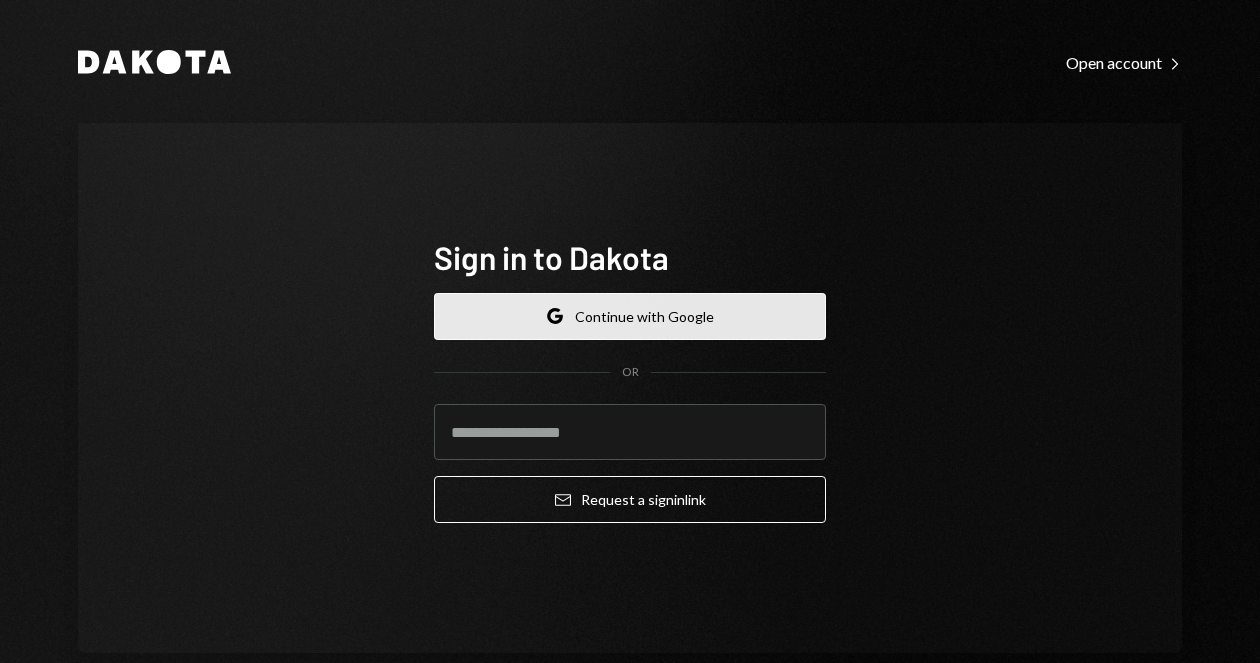 type 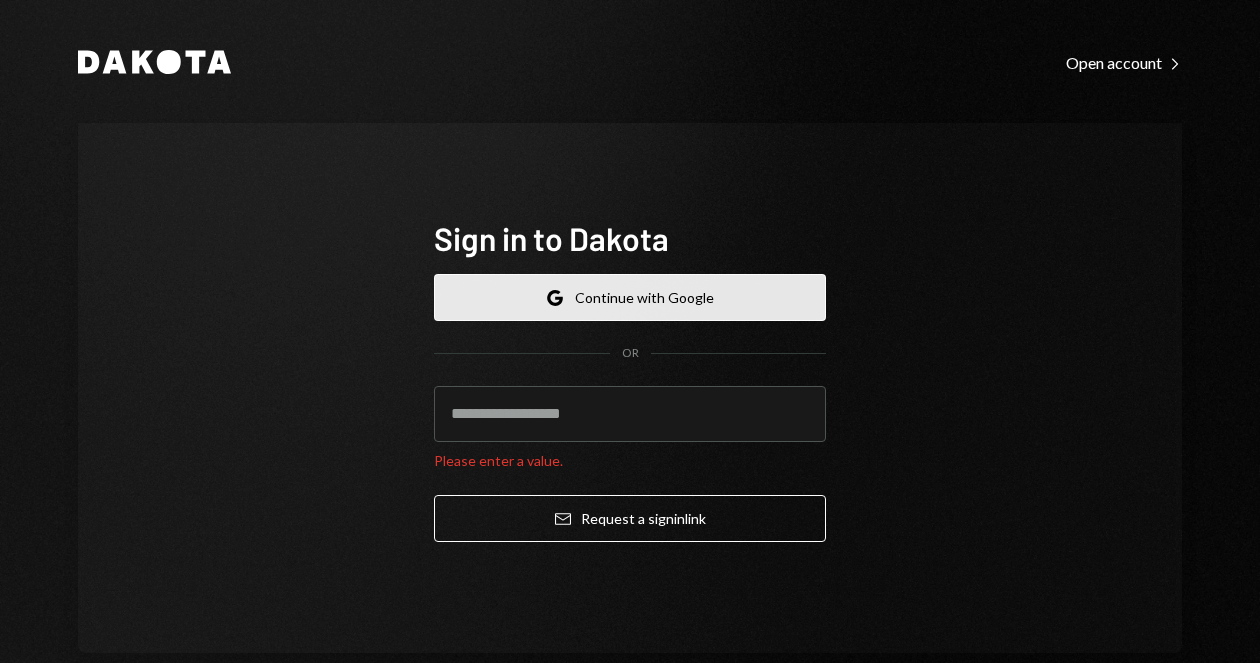 click on "Google  Continue with Google" at bounding box center (630, 297) 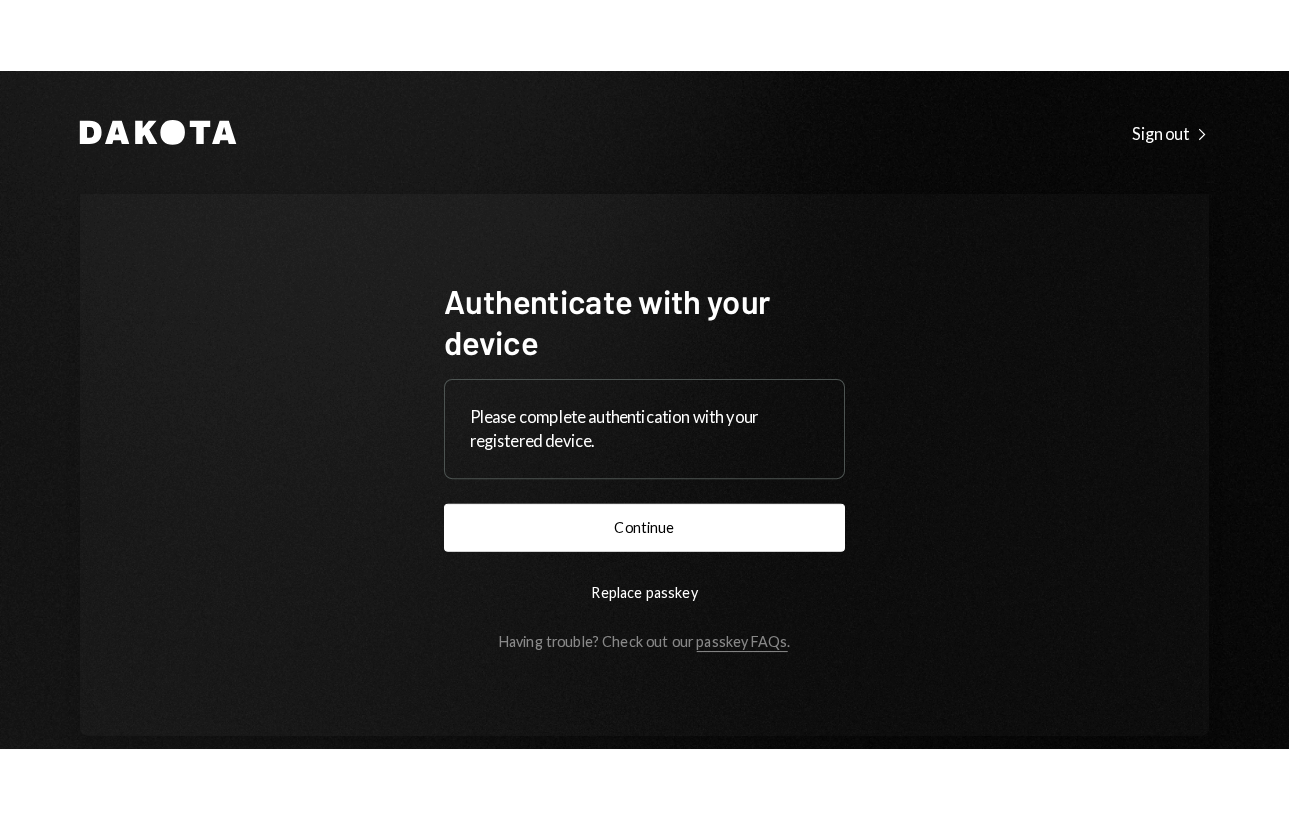 scroll, scrollTop: 0, scrollLeft: 0, axis: both 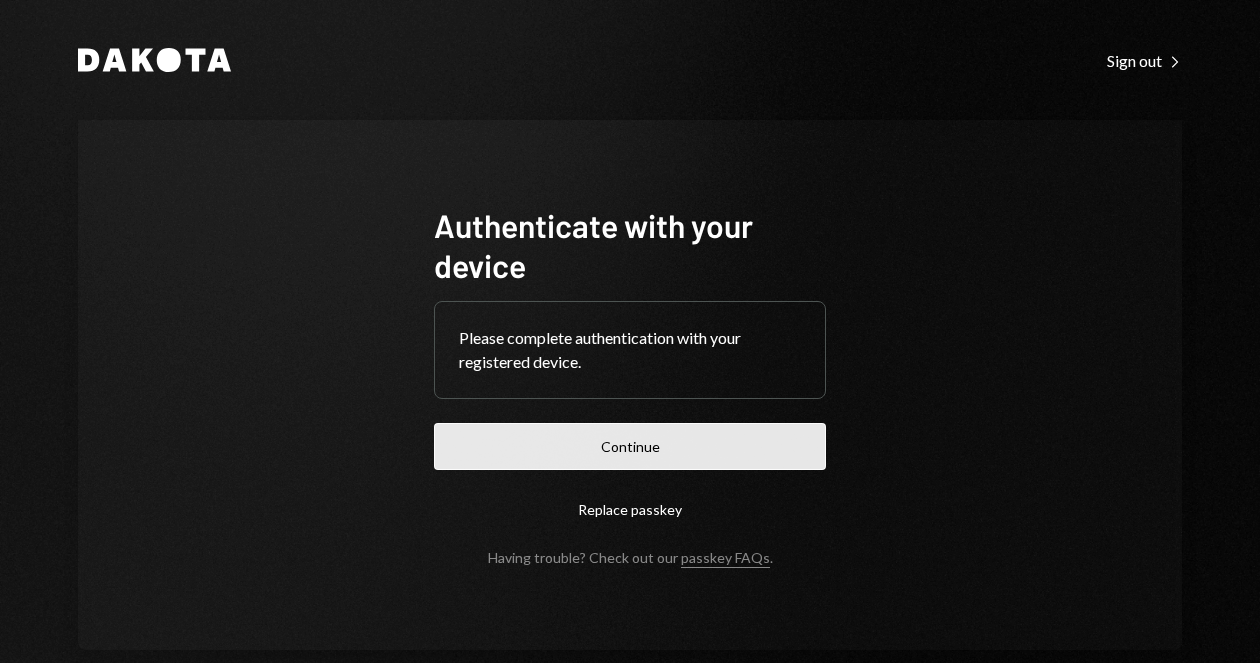 click on "Continue" at bounding box center (630, 446) 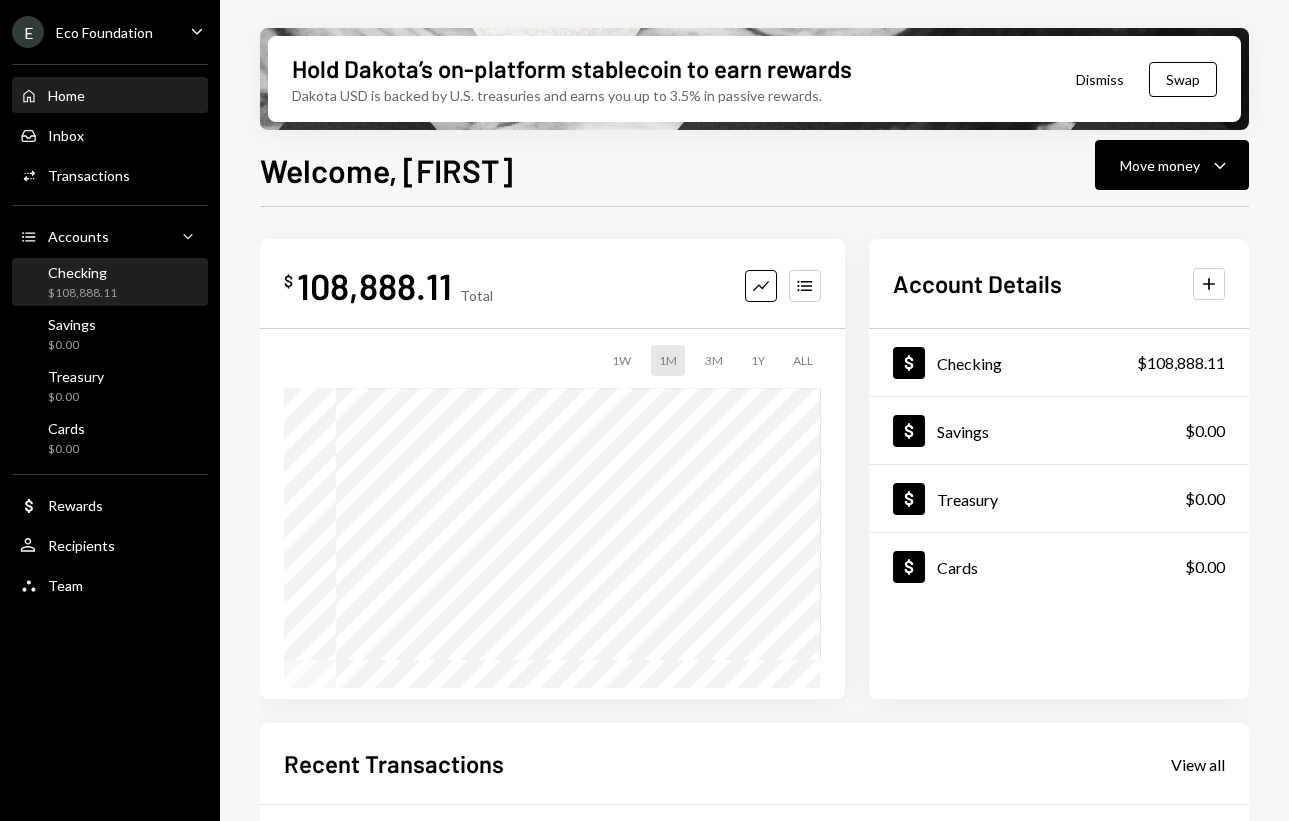 click on "$108,888.11" at bounding box center [82, 293] 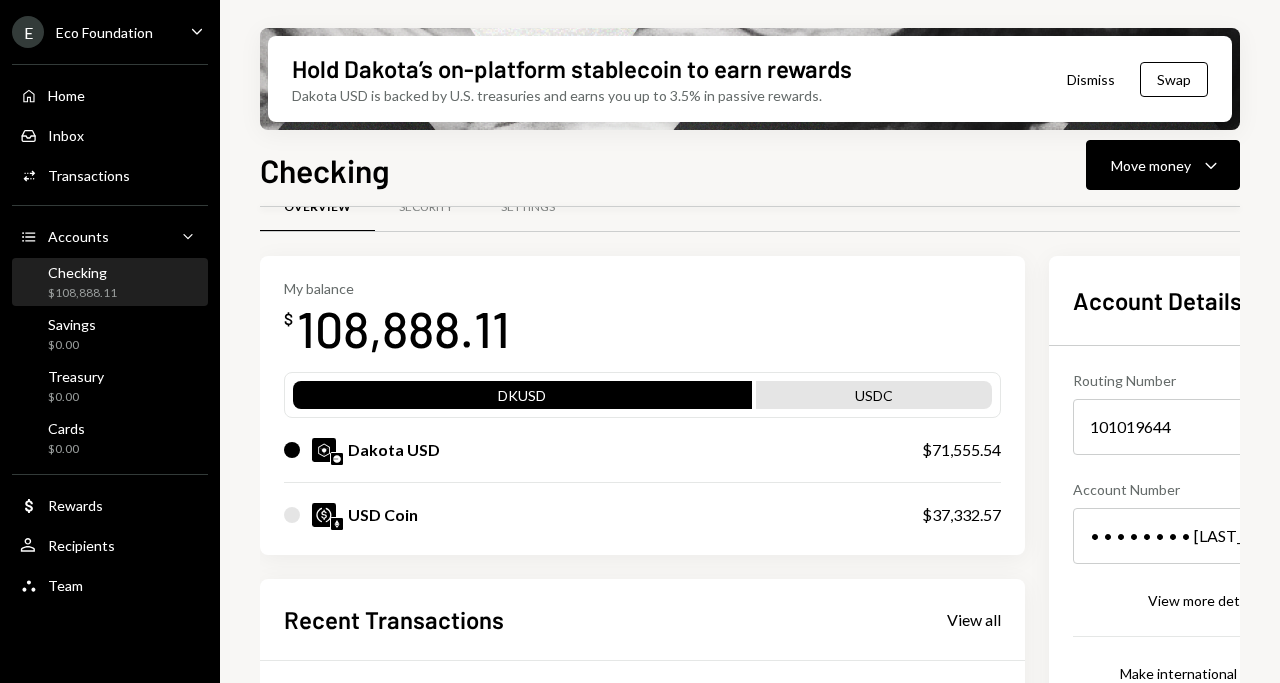scroll, scrollTop: 63, scrollLeft: 0, axis: vertical 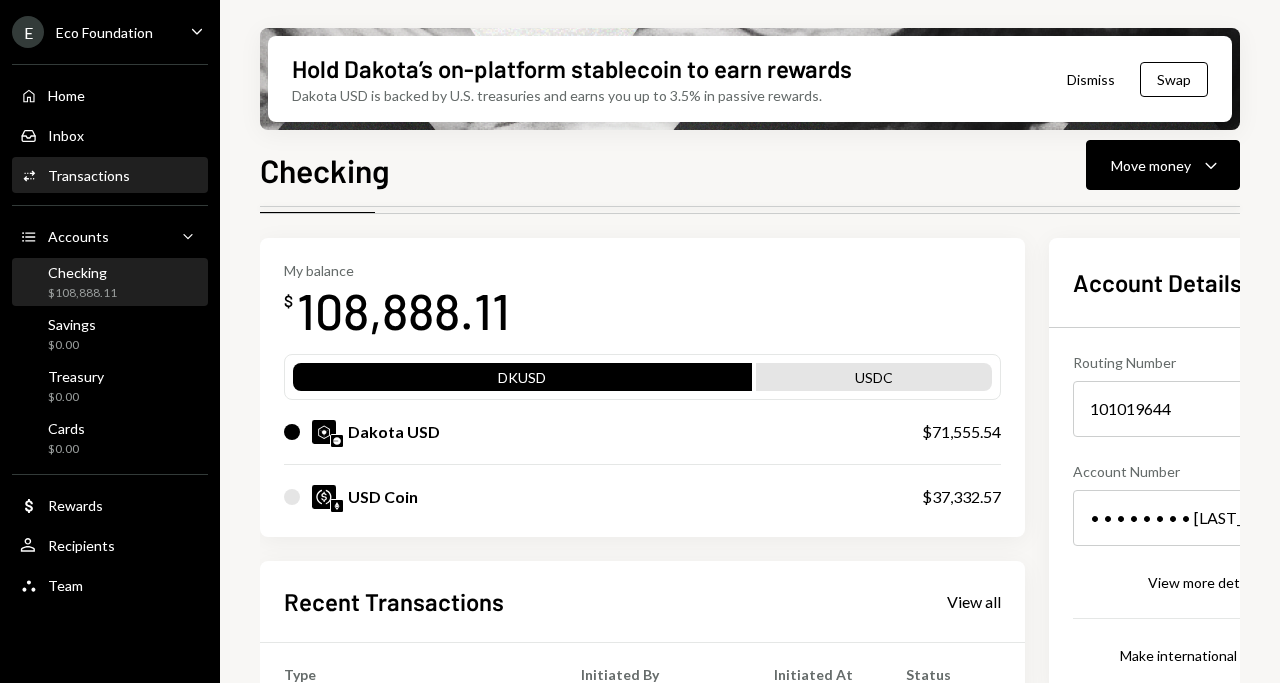 click on "Transactions" at bounding box center (89, 175) 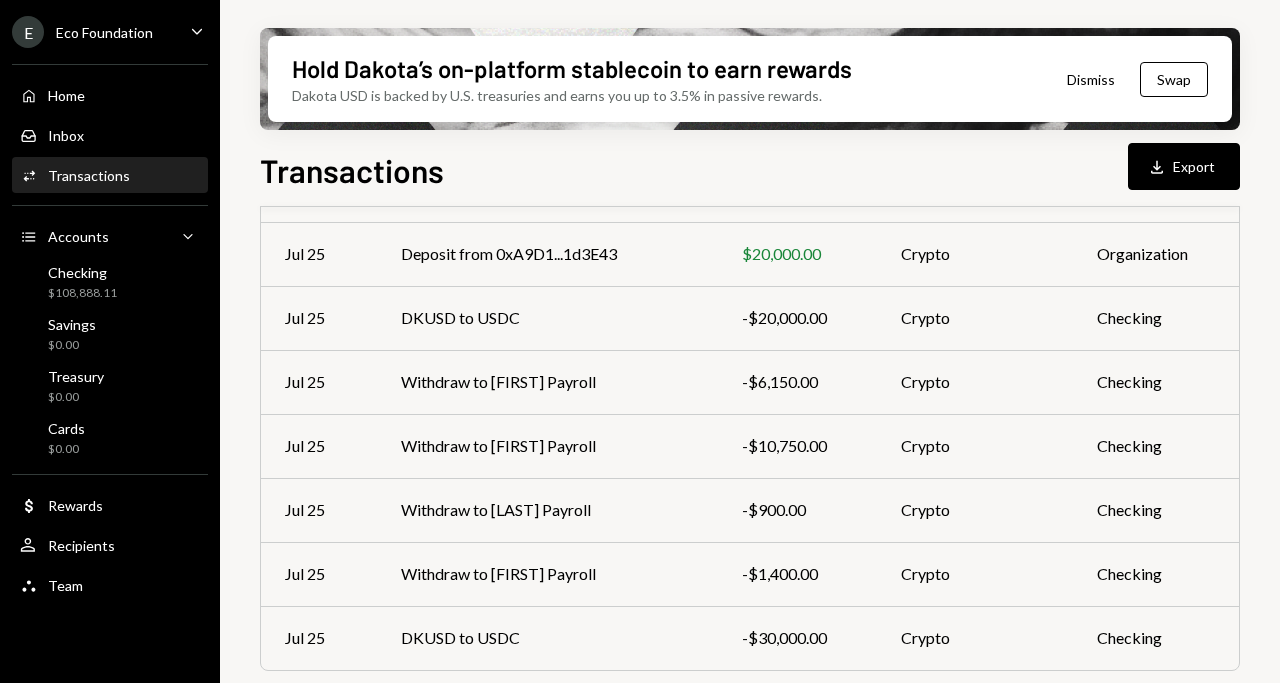 scroll, scrollTop: 456, scrollLeft: 0, axis: vertical 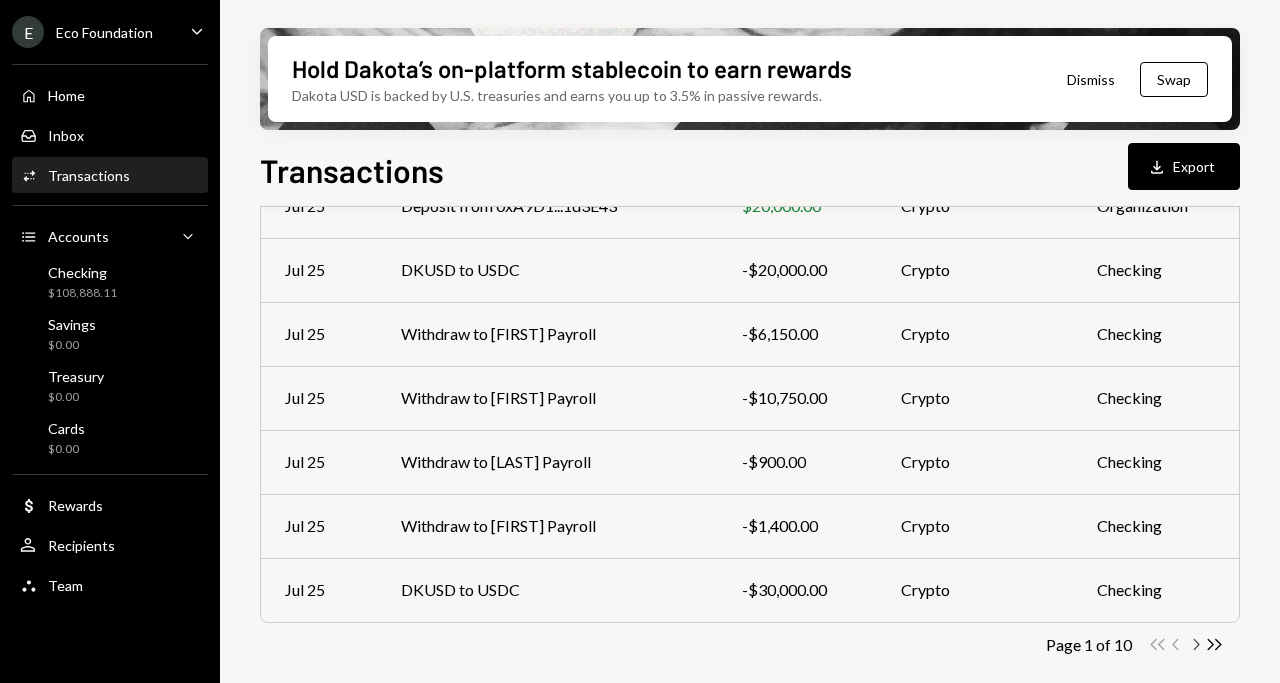 click on "Chevron Right" 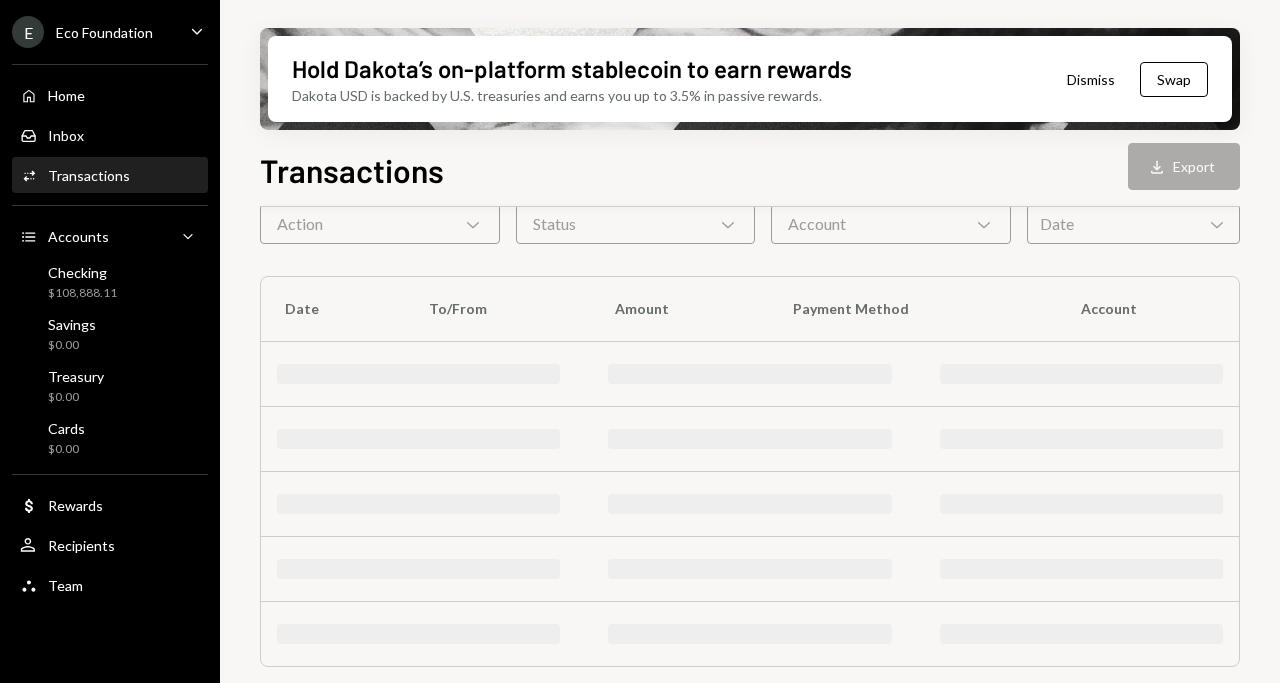 scroll, scrollTop: 456, scrollLeft: 0, axis: vertical 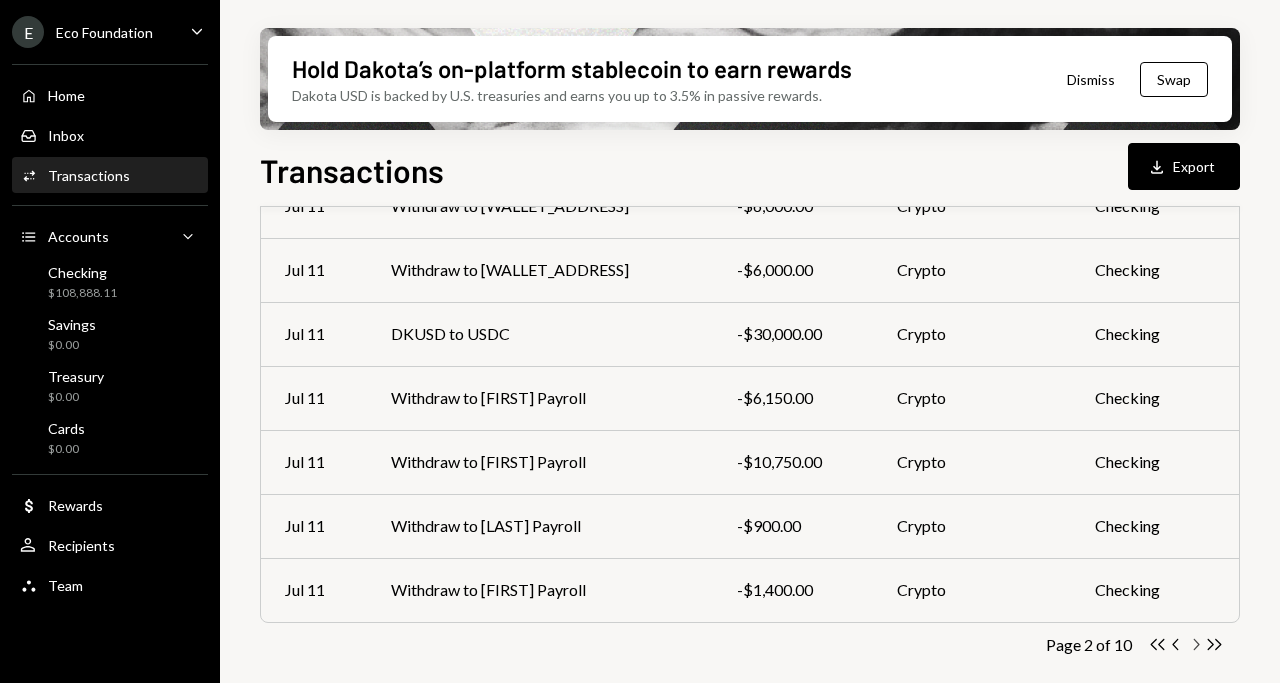click on "Chevron Right" 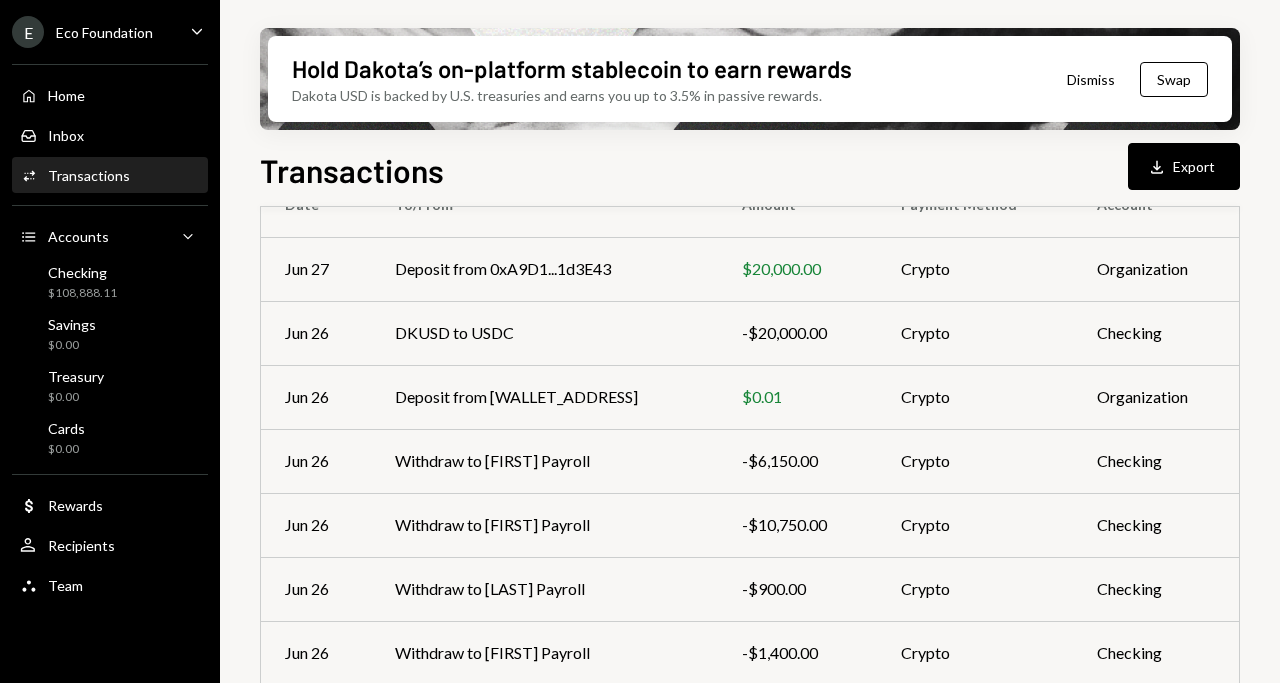 scroll, scrollTop: 456, scrollLeft: 0, axis: vertical 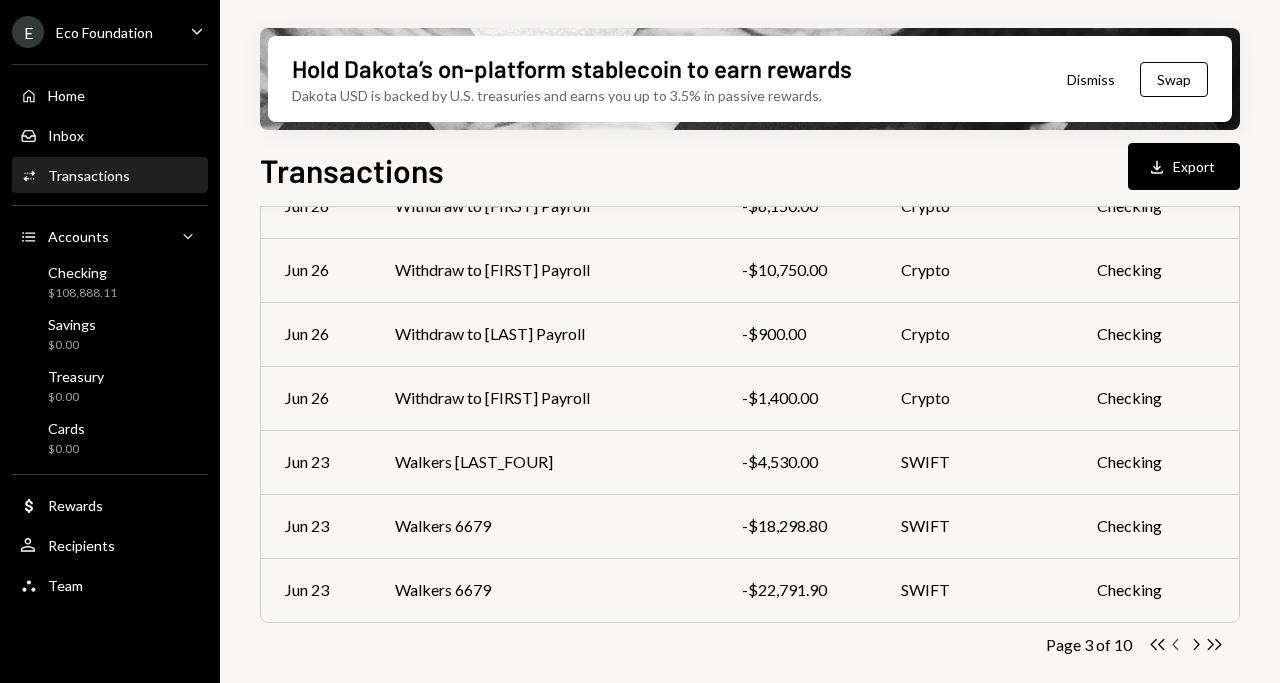 click on "Chevron Left" 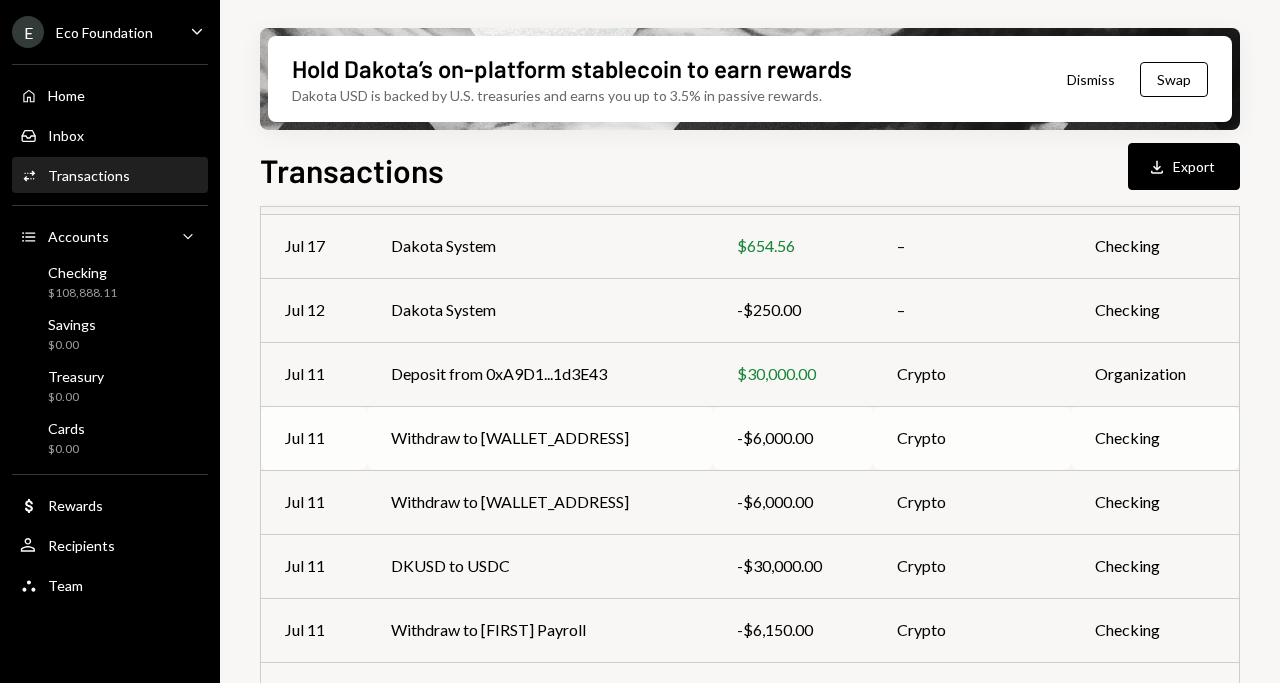 scroll, scrollTop: 217, scrollLeft: 0, axis: vertical 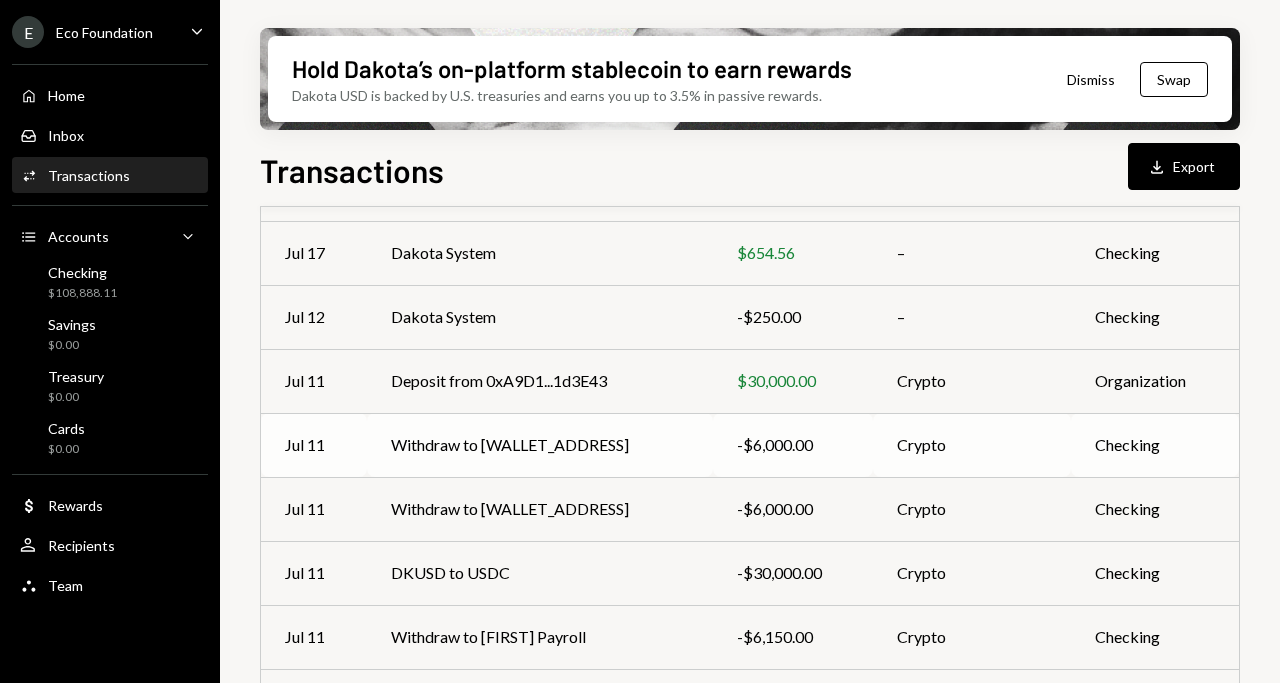 click on "Withdraw to [WALLET_ADDRESS]" at bounding box center (539, 445) 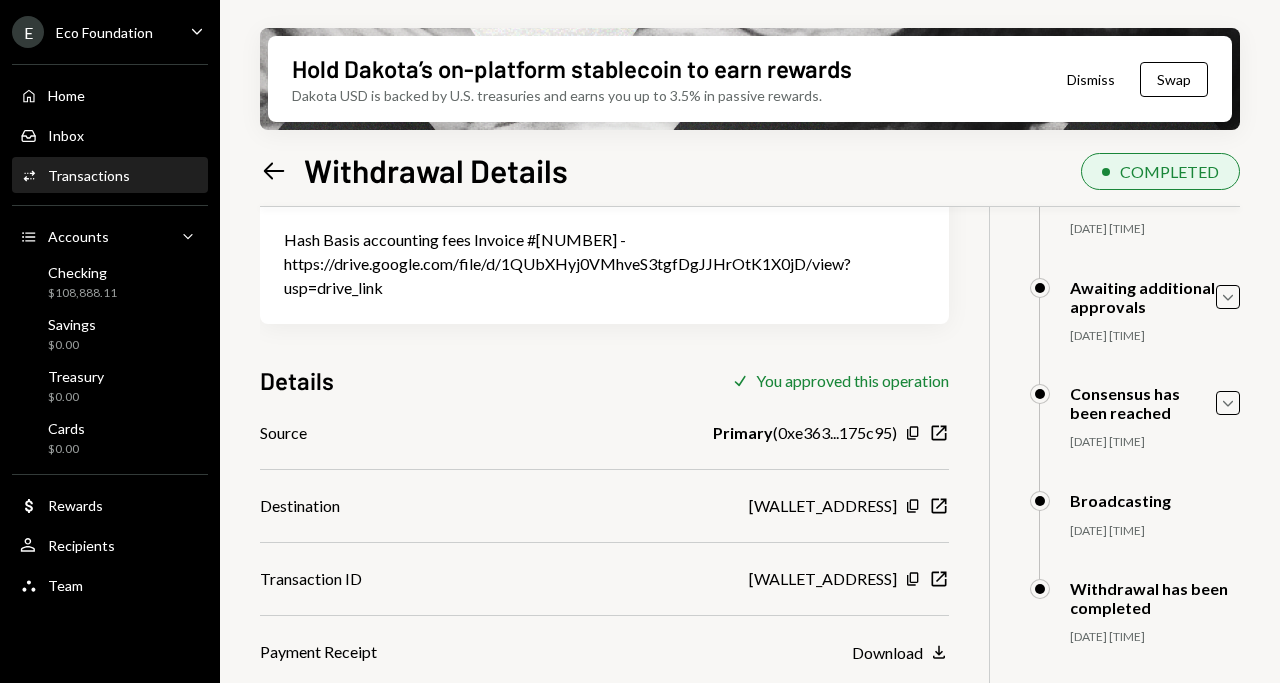 scroll, scrollTop: 144, scrollLeft: 0, axis: vertical 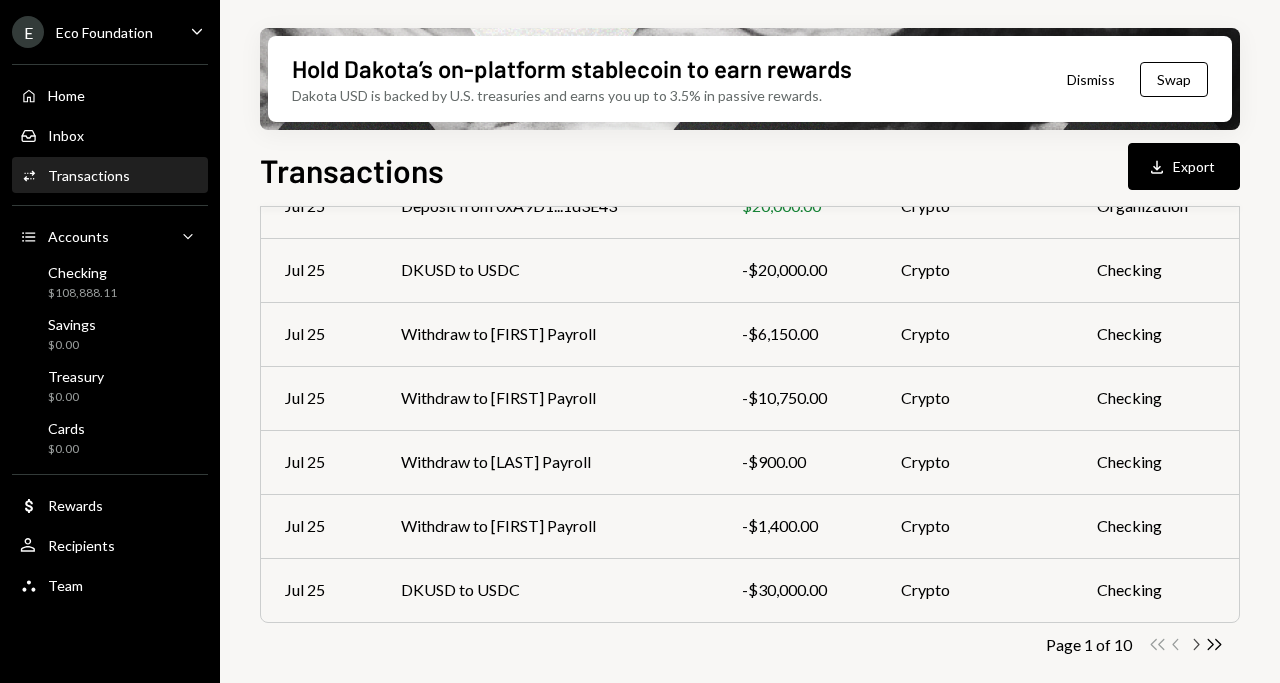 click on "Chevron Right" 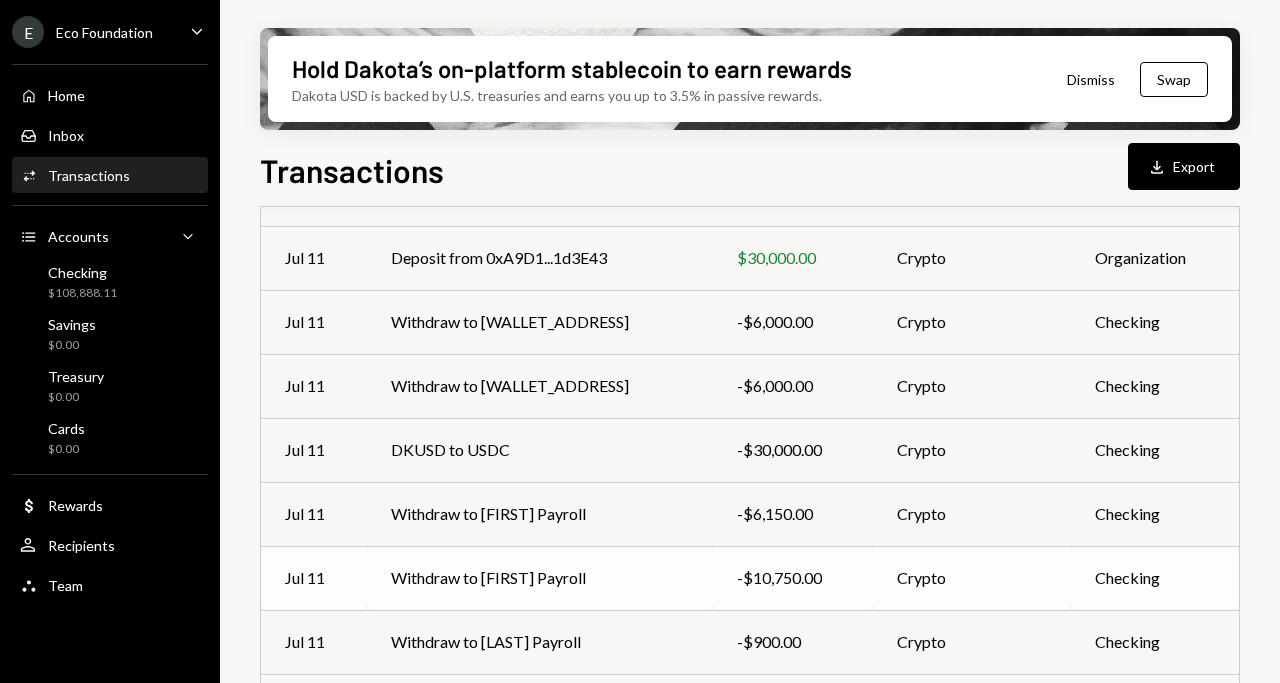 scroll, scrollTop: 346, scrollLeft: 0, axis: vertical 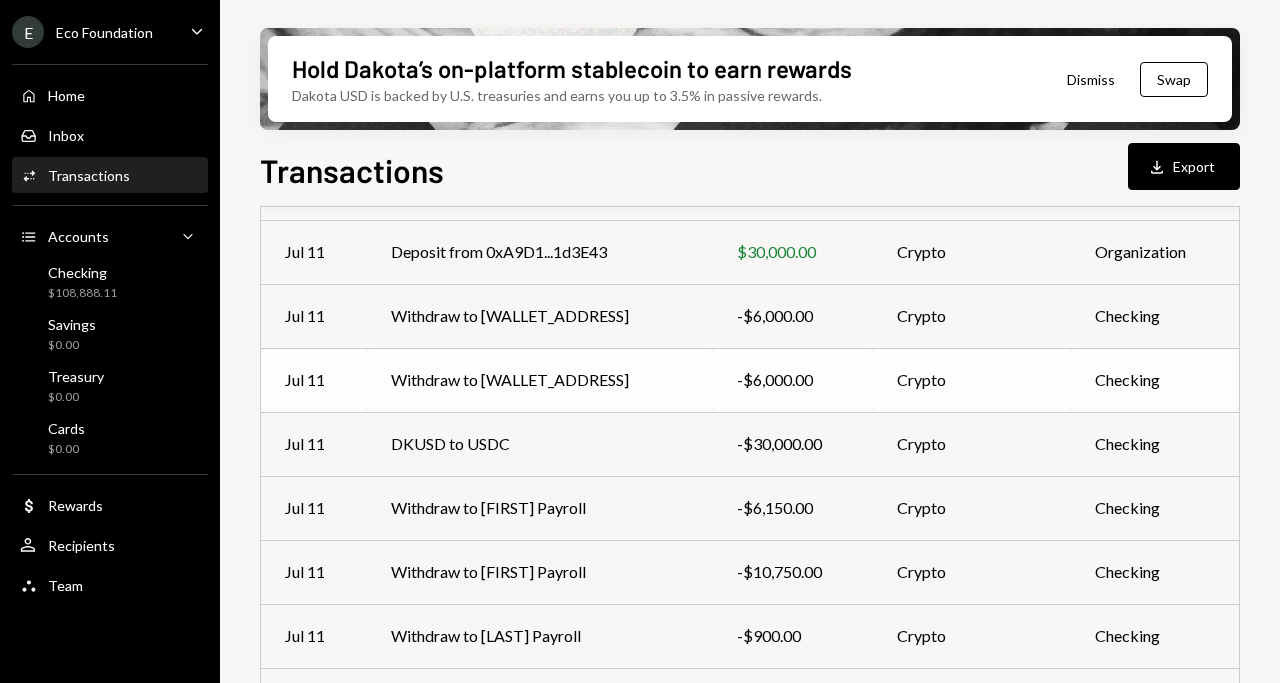 click on "Withdraw to [WALLET_ADDRESS]" at bounding box center [539, 380] 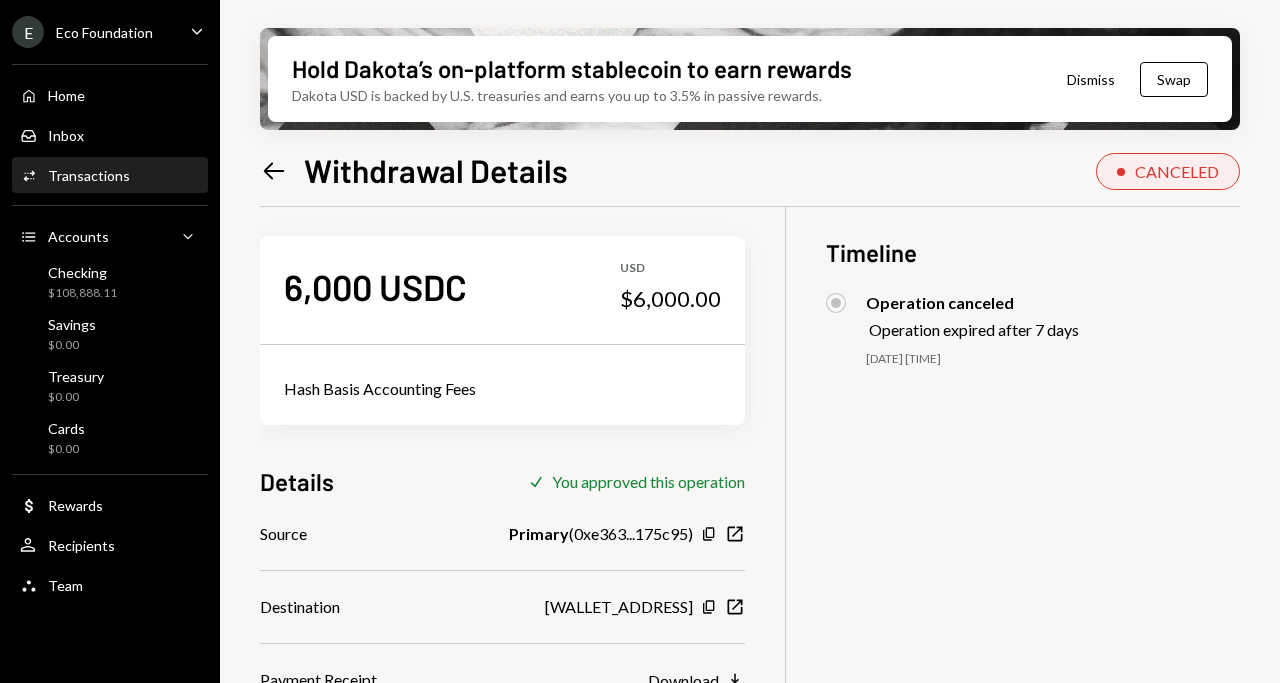 scroll, scrollTop: 0, scrollLeft: 0, axis: both 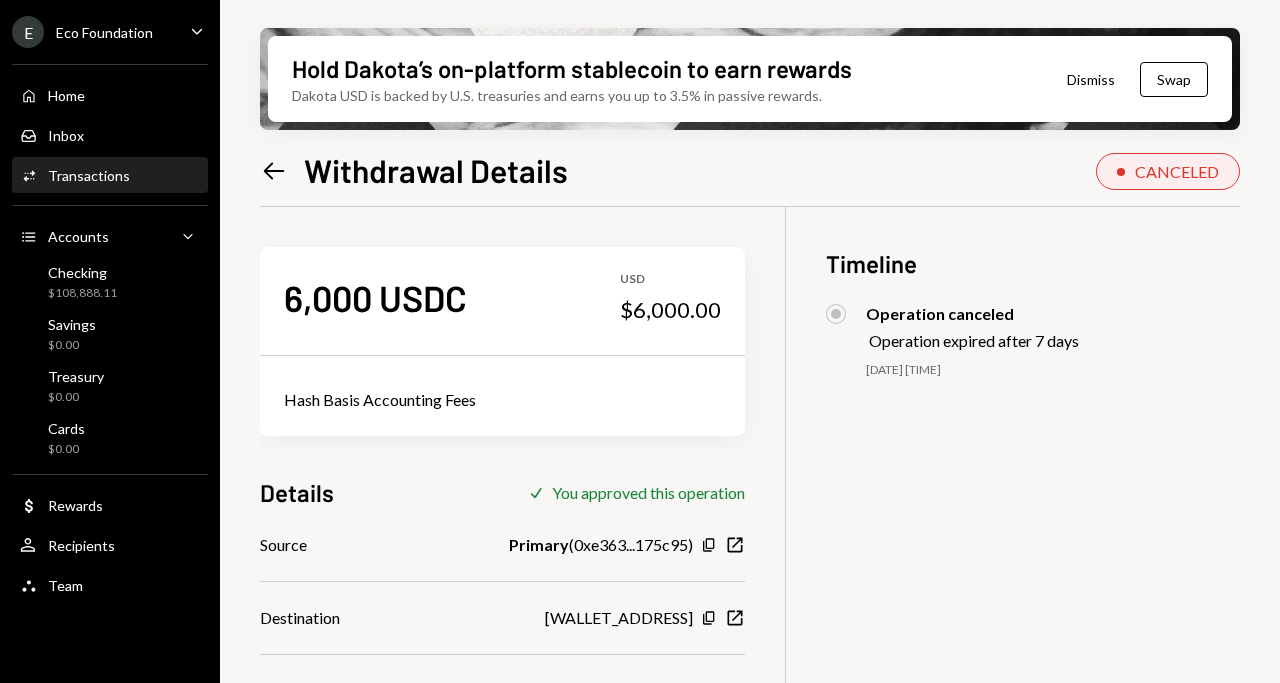 click on "Left Arrow" 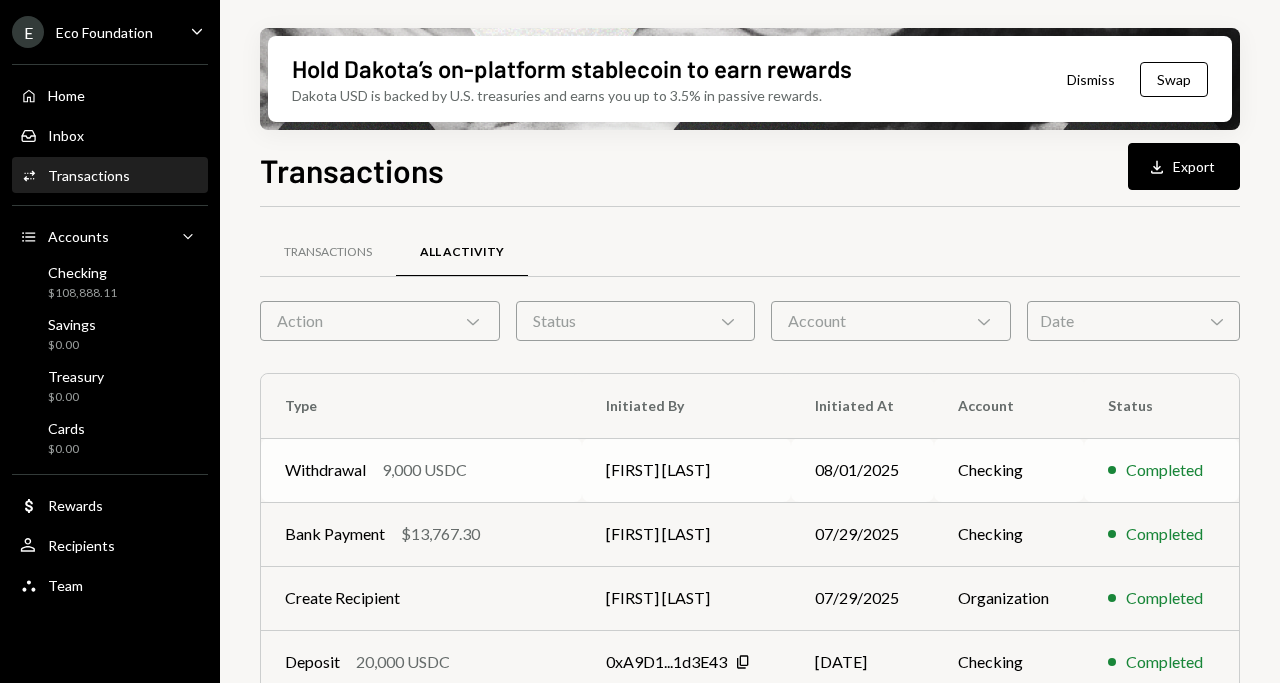 scroll, scrollTop: 456, scrollLeft: 0, axis: vertical 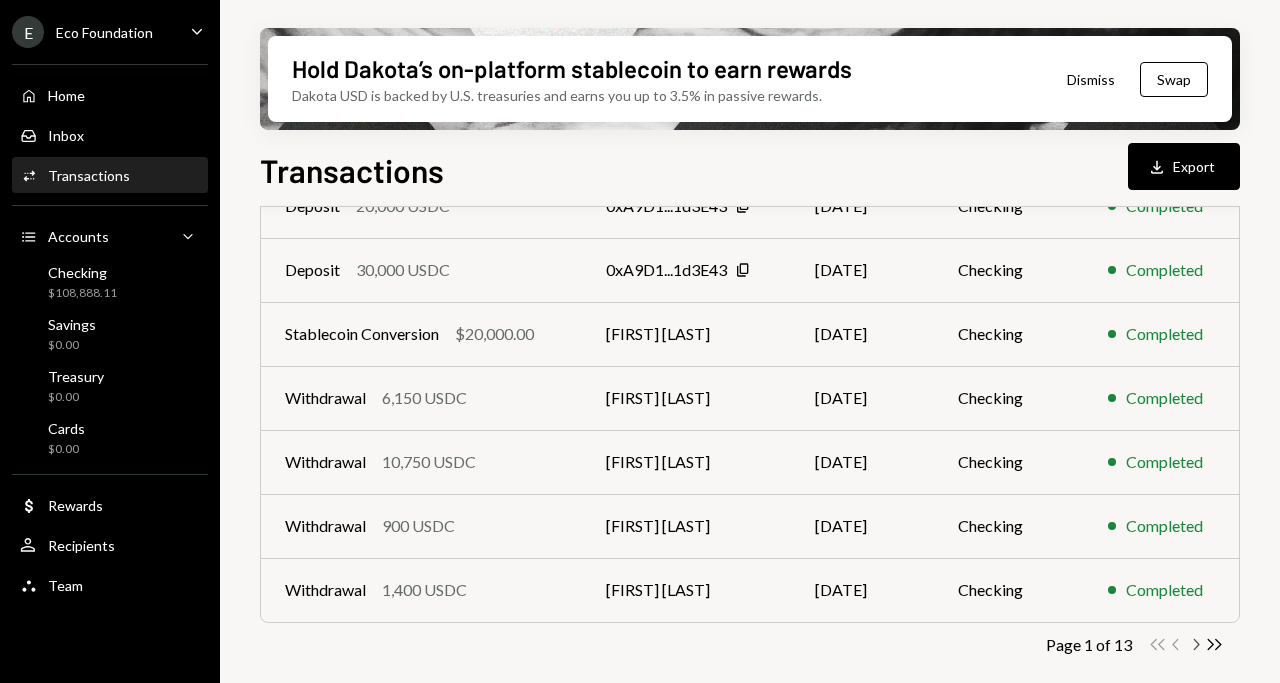 click 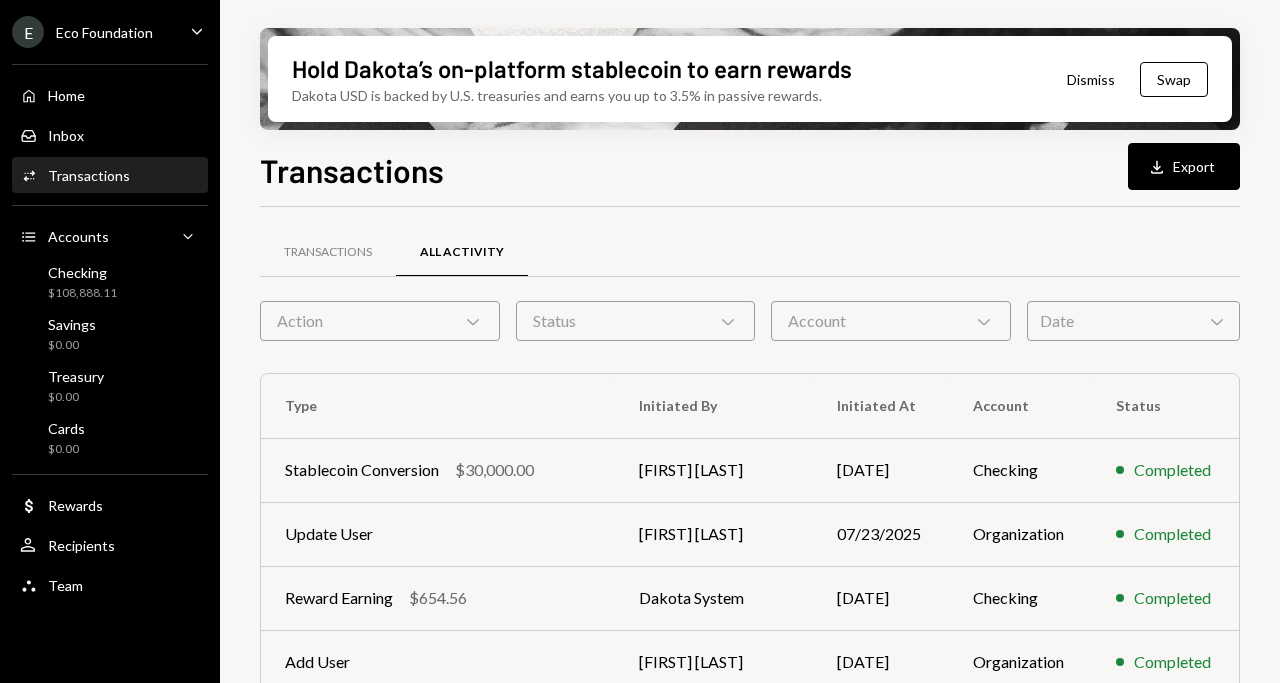 scroll, scrollTop: 456, scrollLeft: 0, axis: vertical 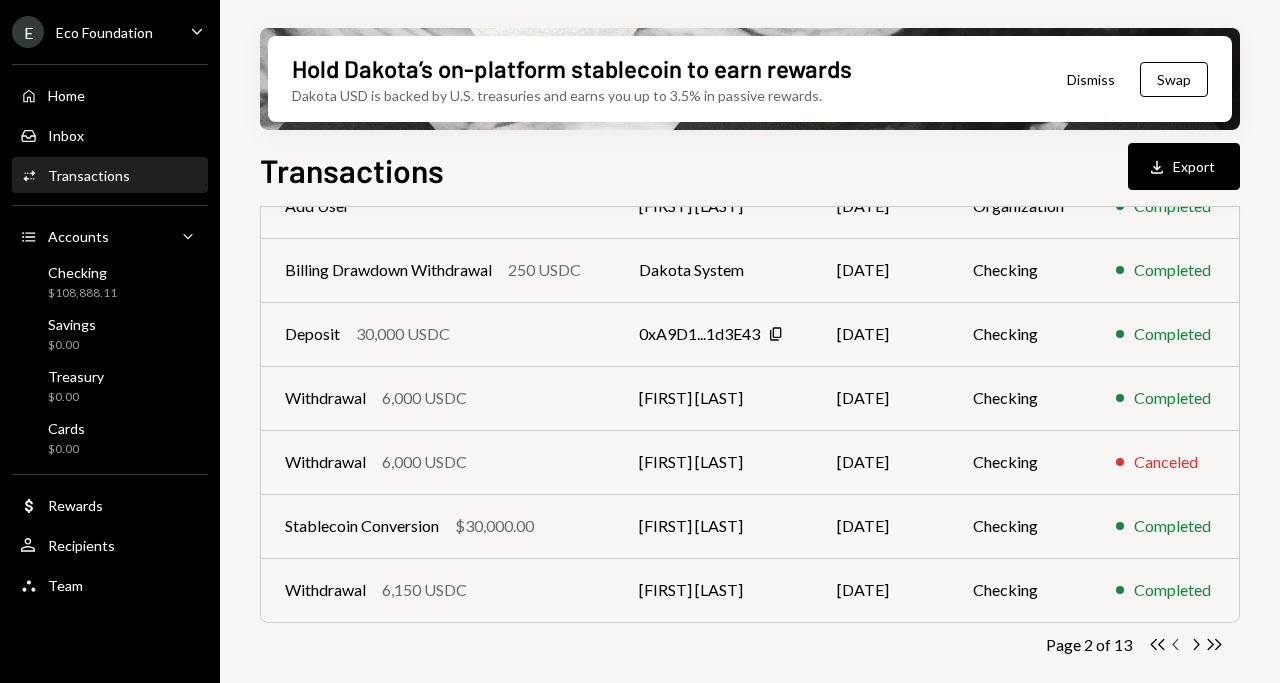 click on "Chevron Left" 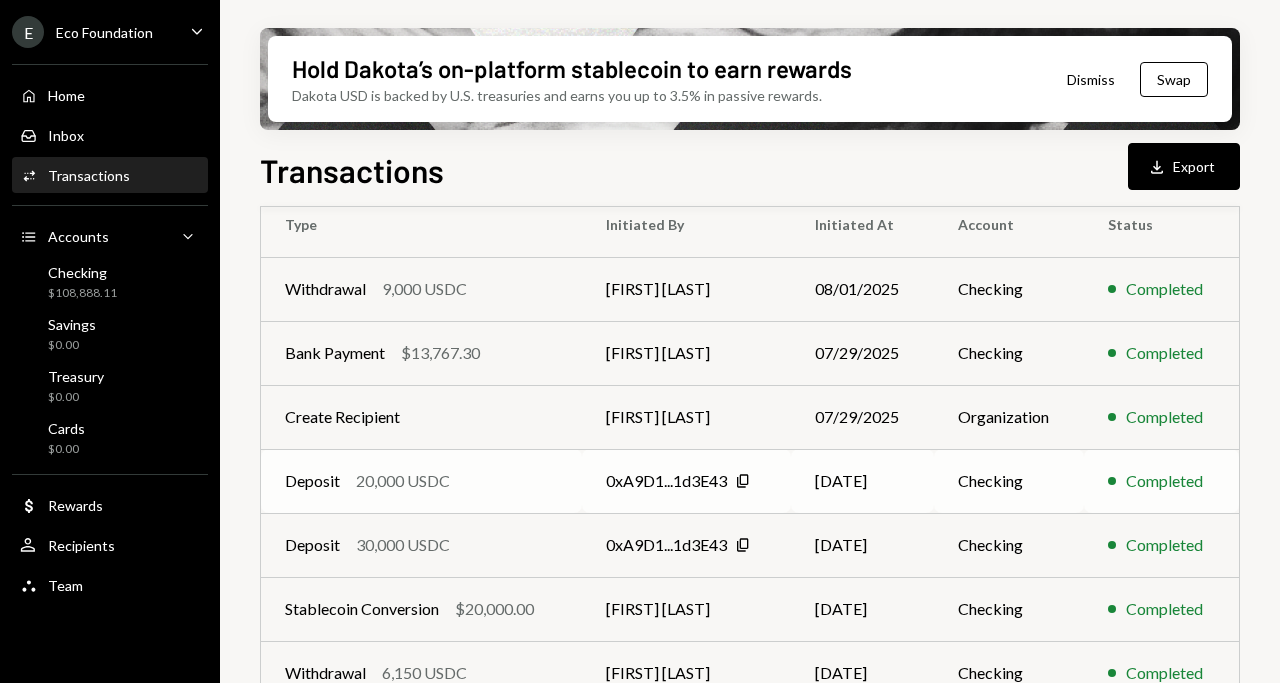 scroll, scrollTop: 178, scrollLeft: 0, axis: vertical 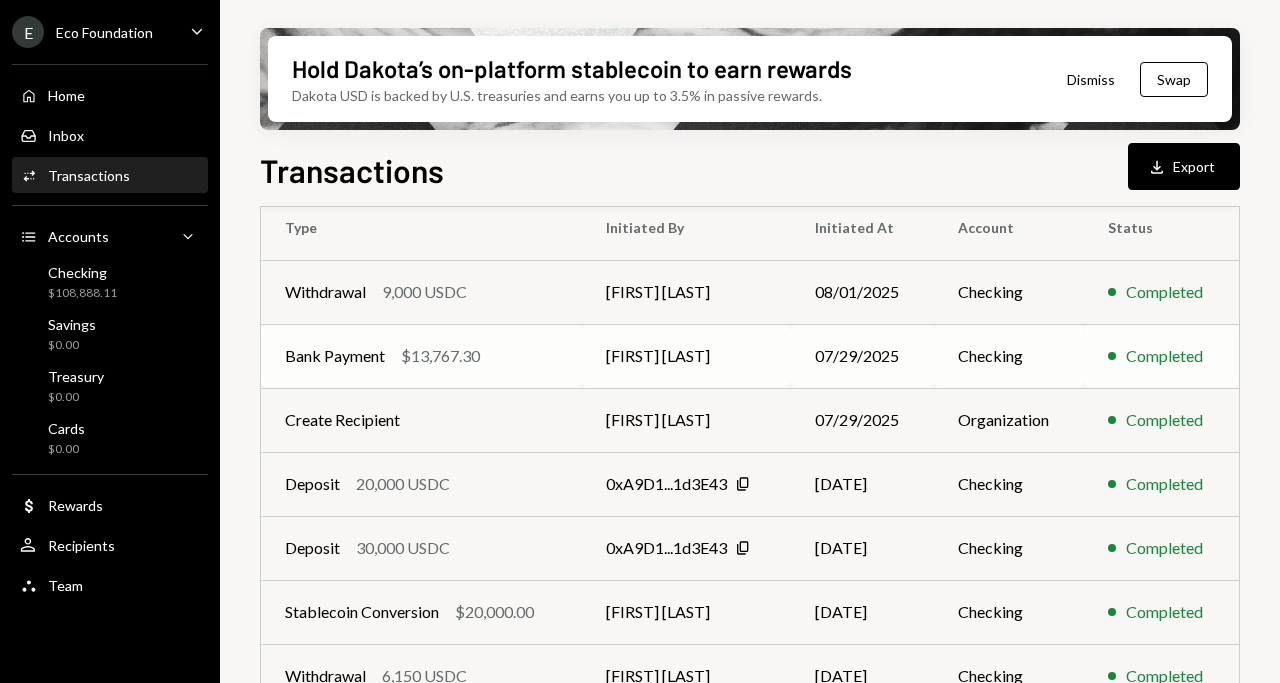 click on "Checking" at bounding box center (1009, 356) 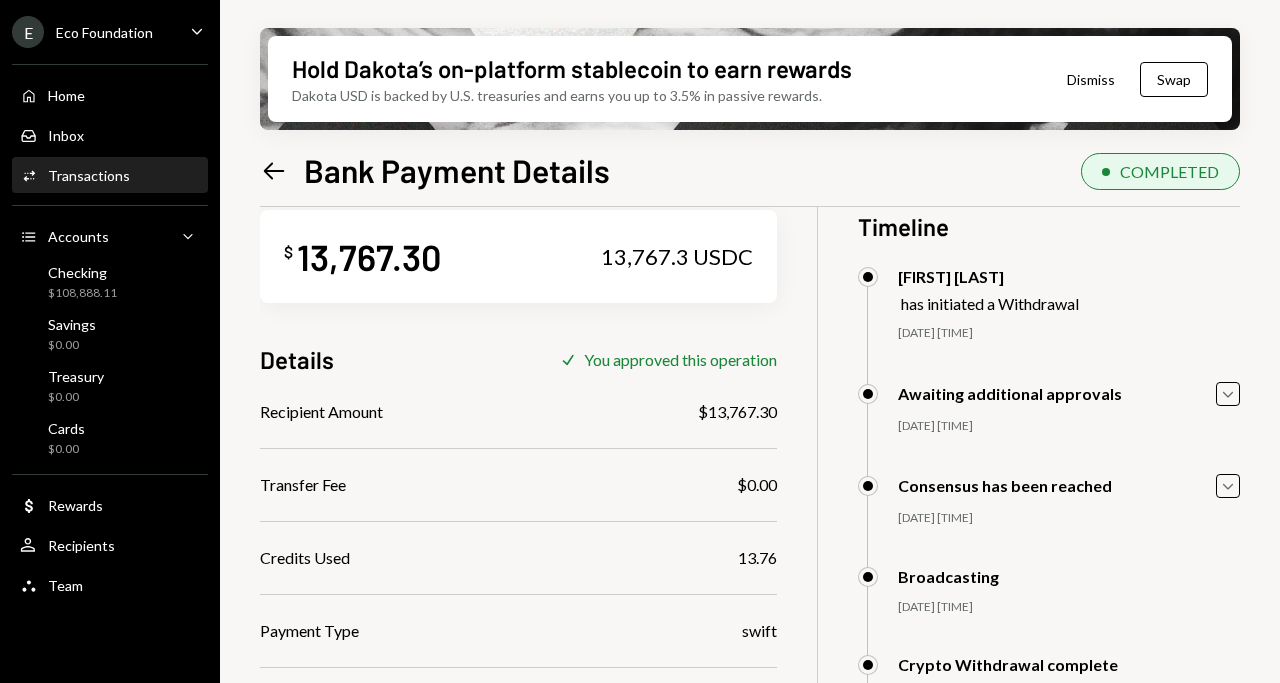 scroll, scrollTop: 0, scrollLeft: 0, axis: both 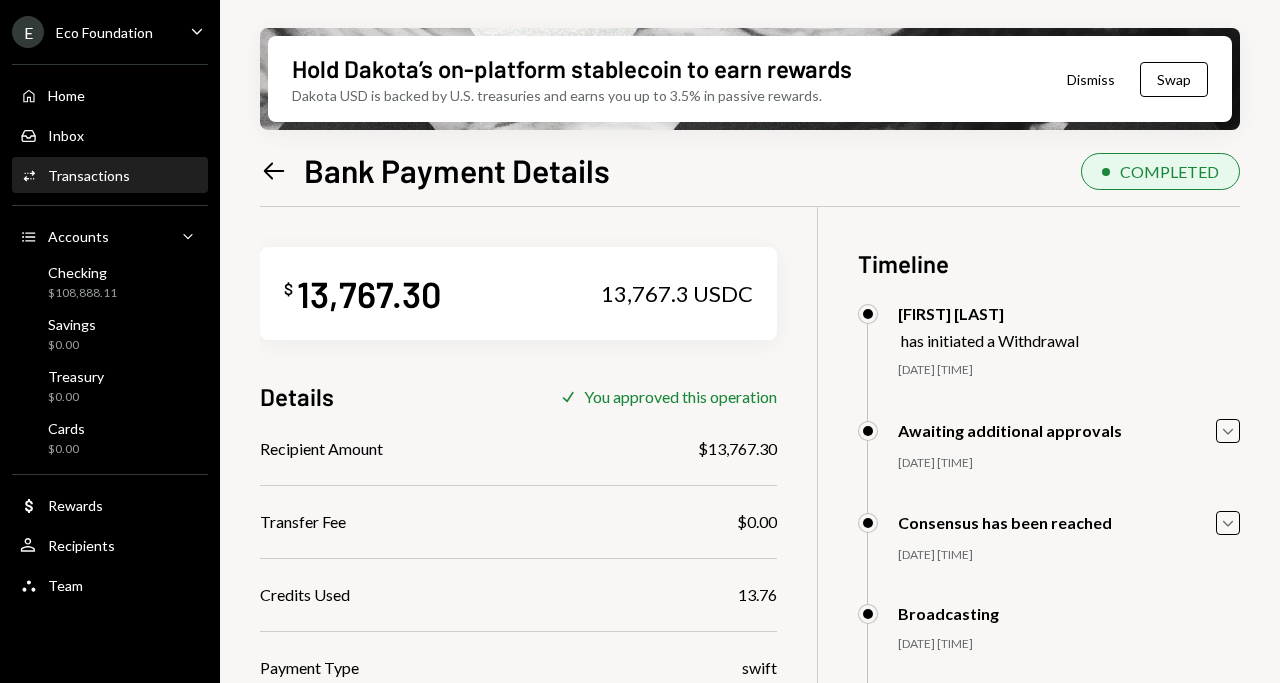 click 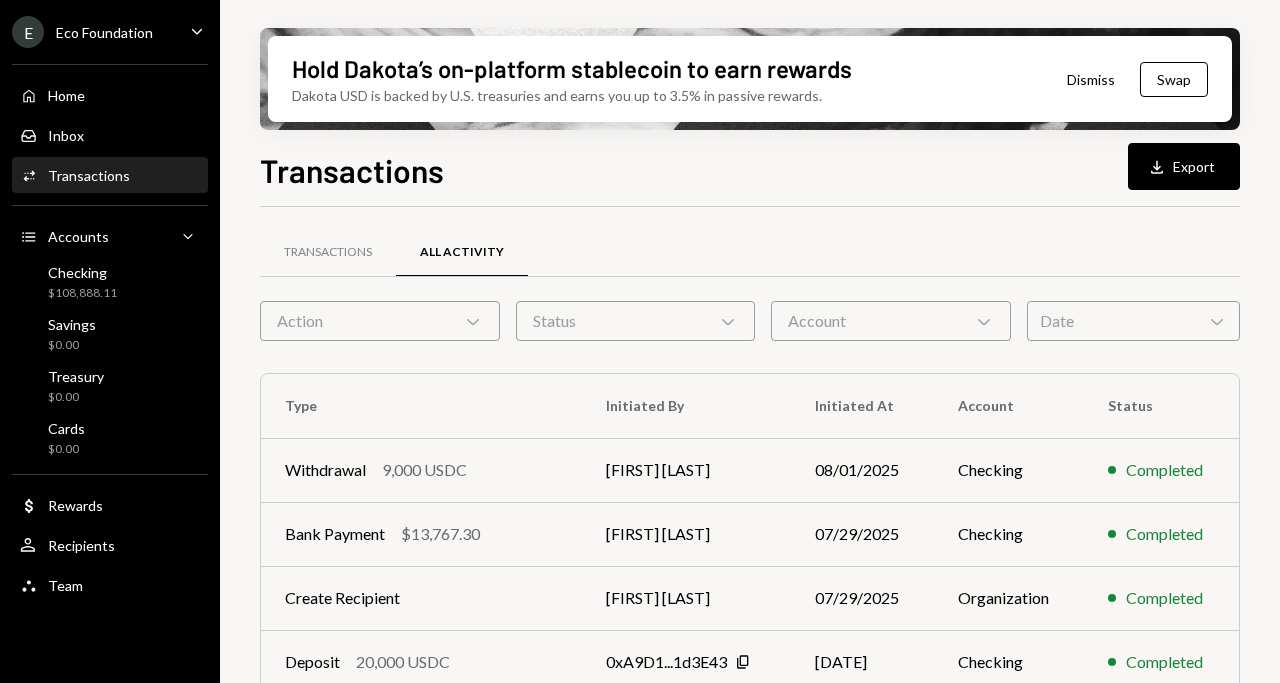 scroll, scrollTop: 0, scrollLeft: 0, axis: both 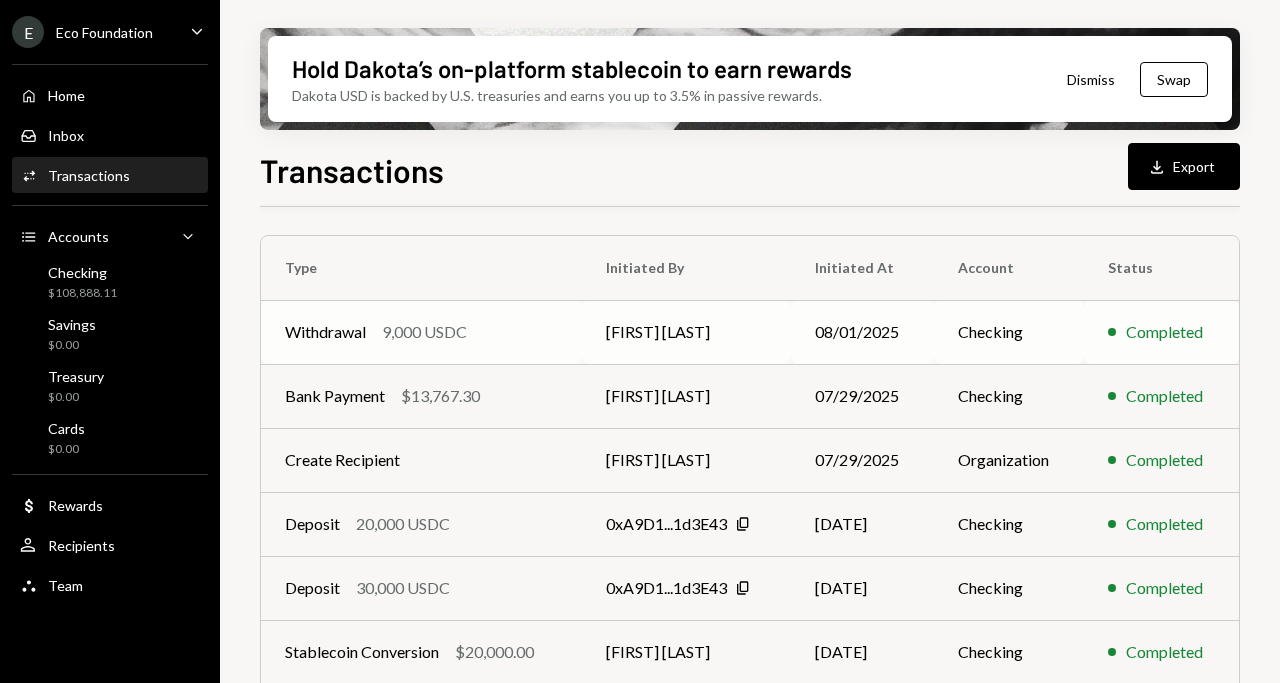 click on "Withdrawal 9,000  USDC" at bounding box center [421, 332] 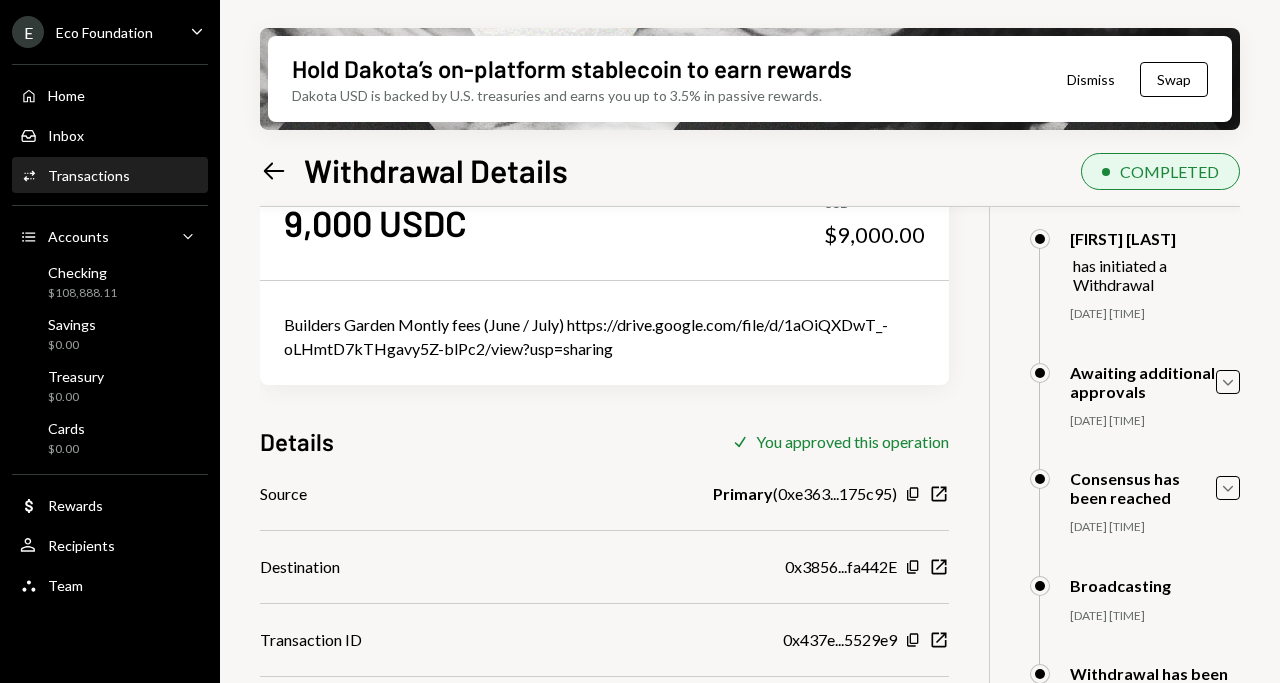 scroll, scrollTop: 160, scrollLeft: 0, axis: vertical 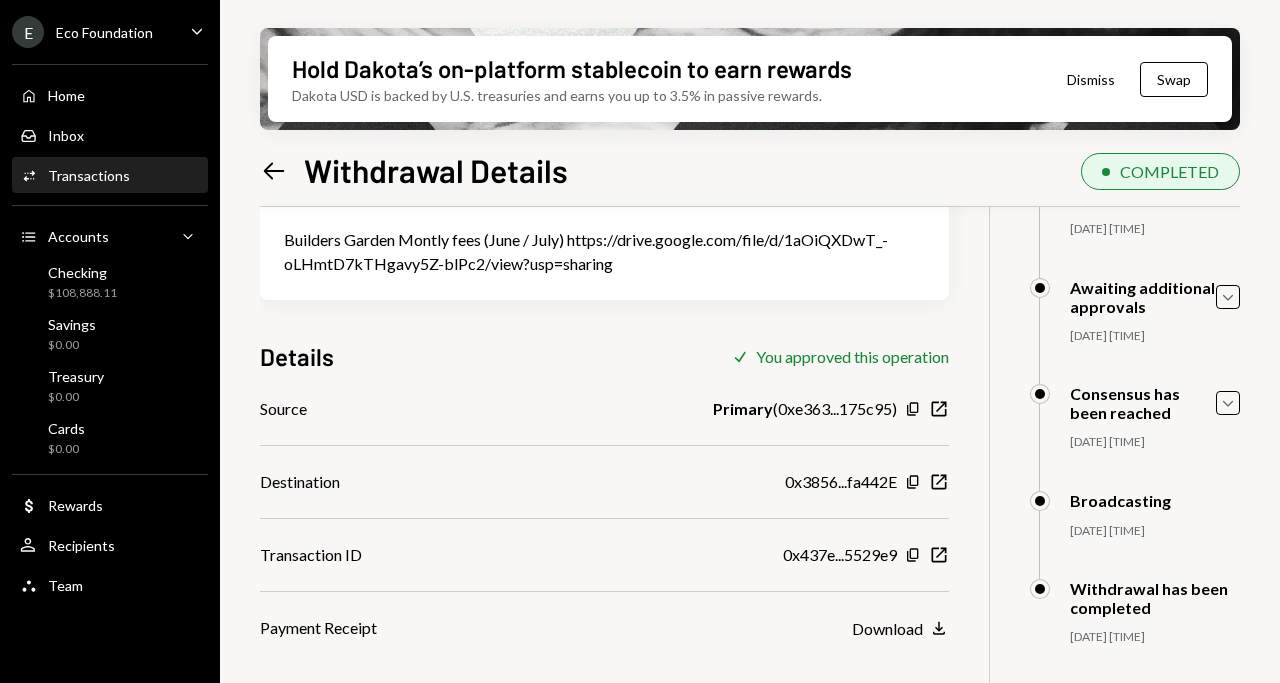 click 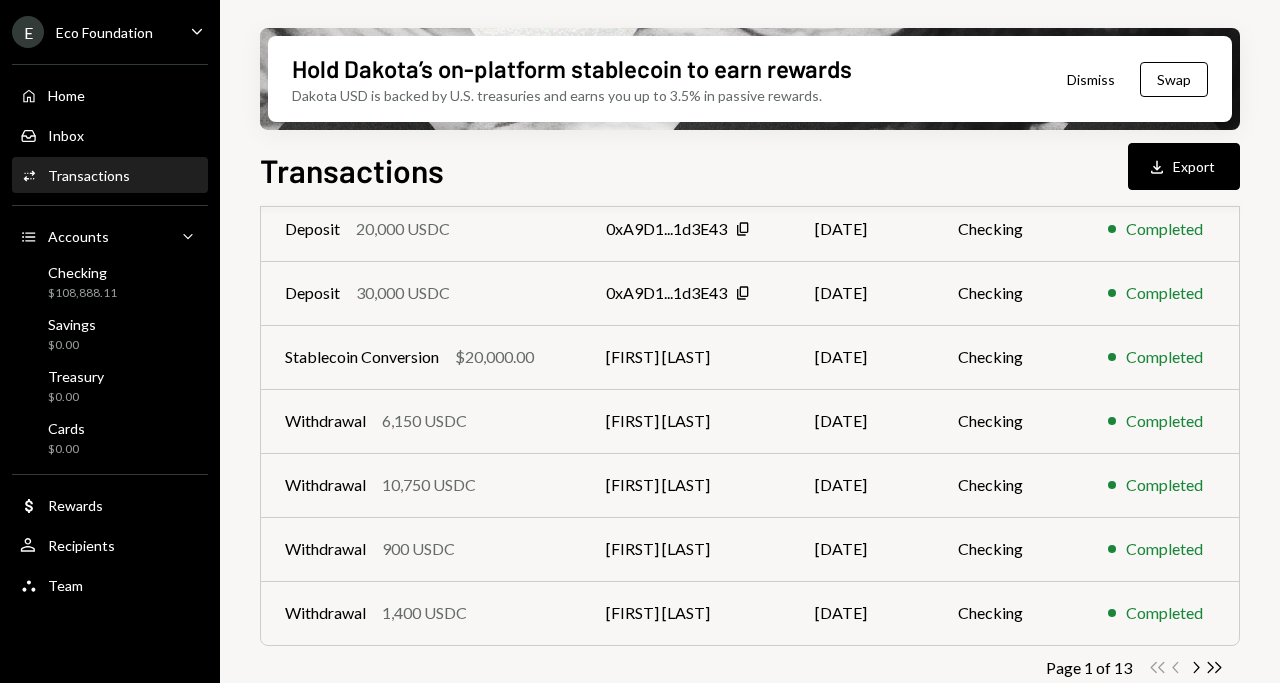 scroll, scrollTop: 456, scrollLeft: 0, axis: vertical 